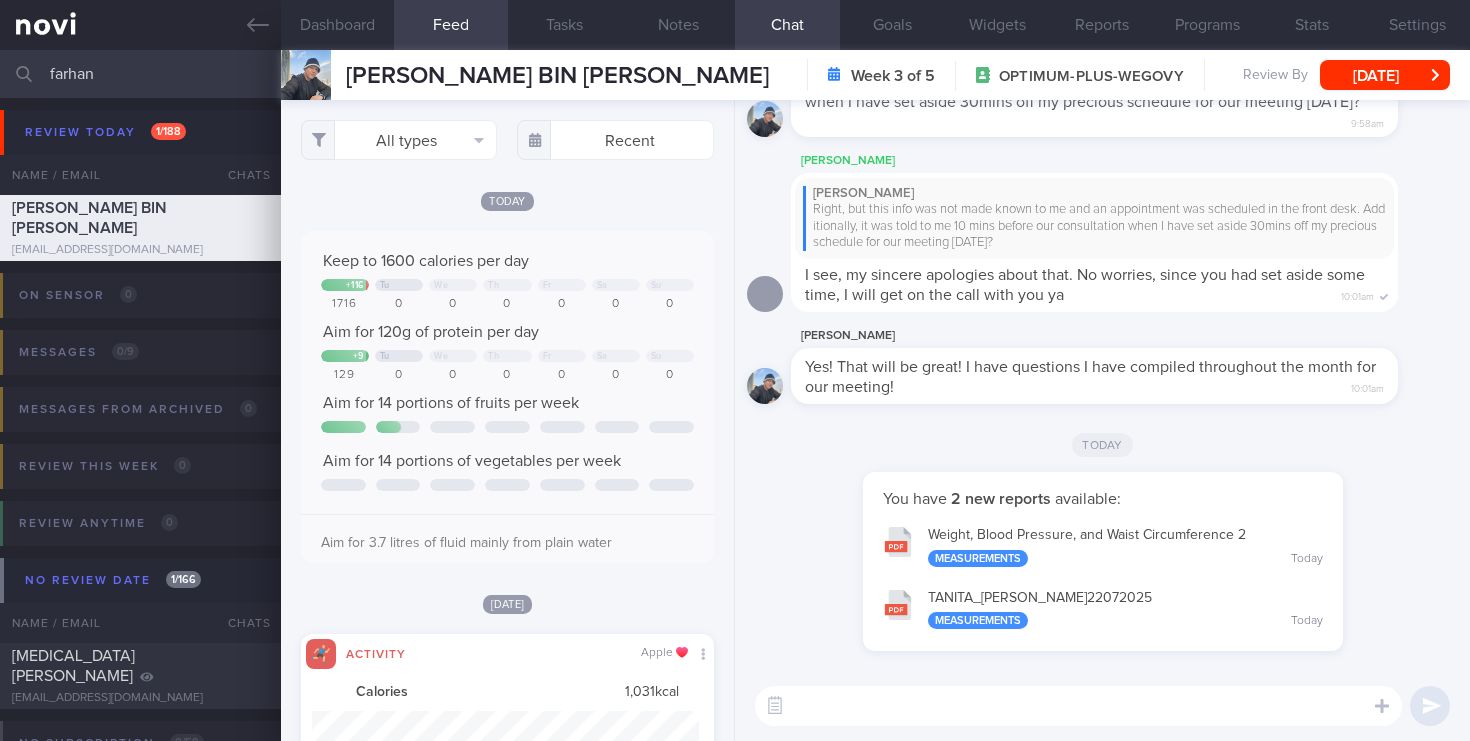 select on "6" 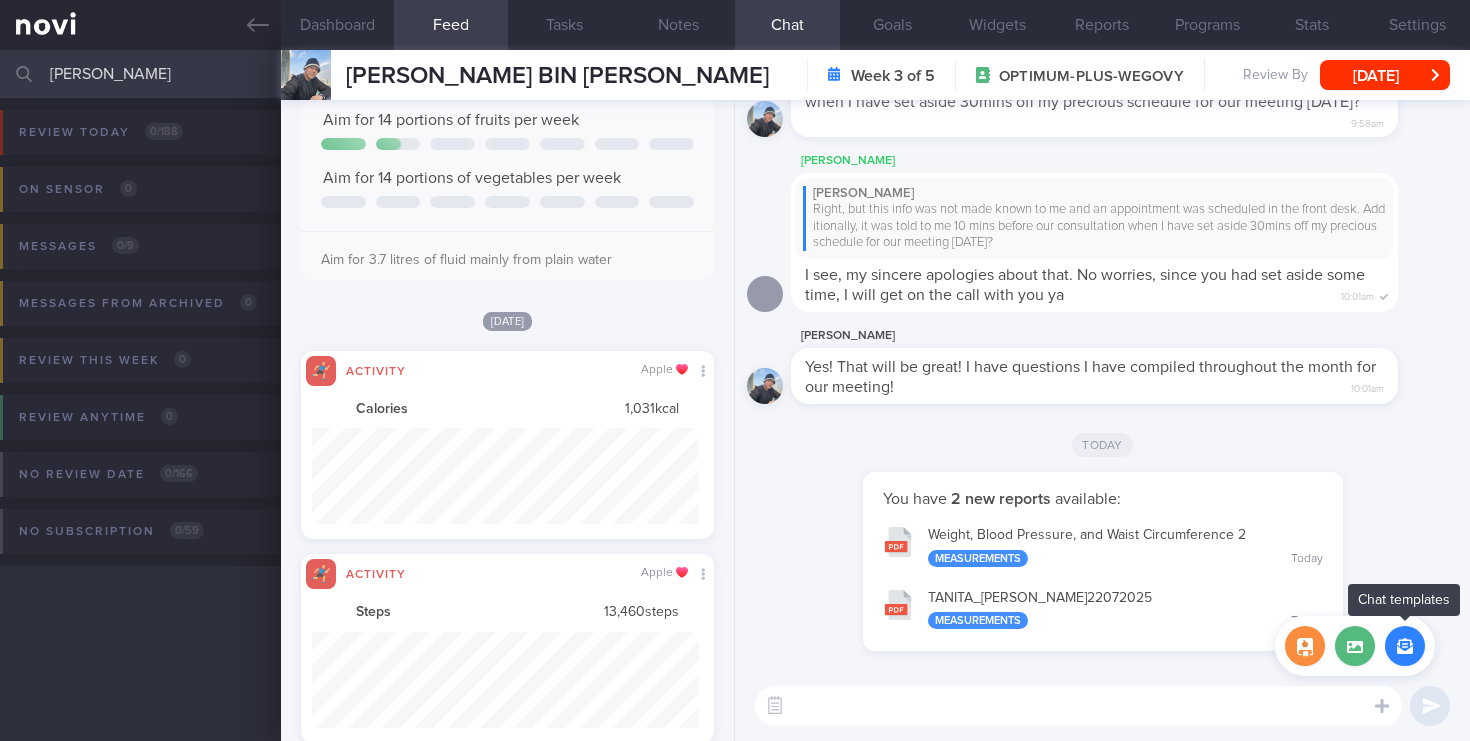 click at bounding box center [1405, 646] 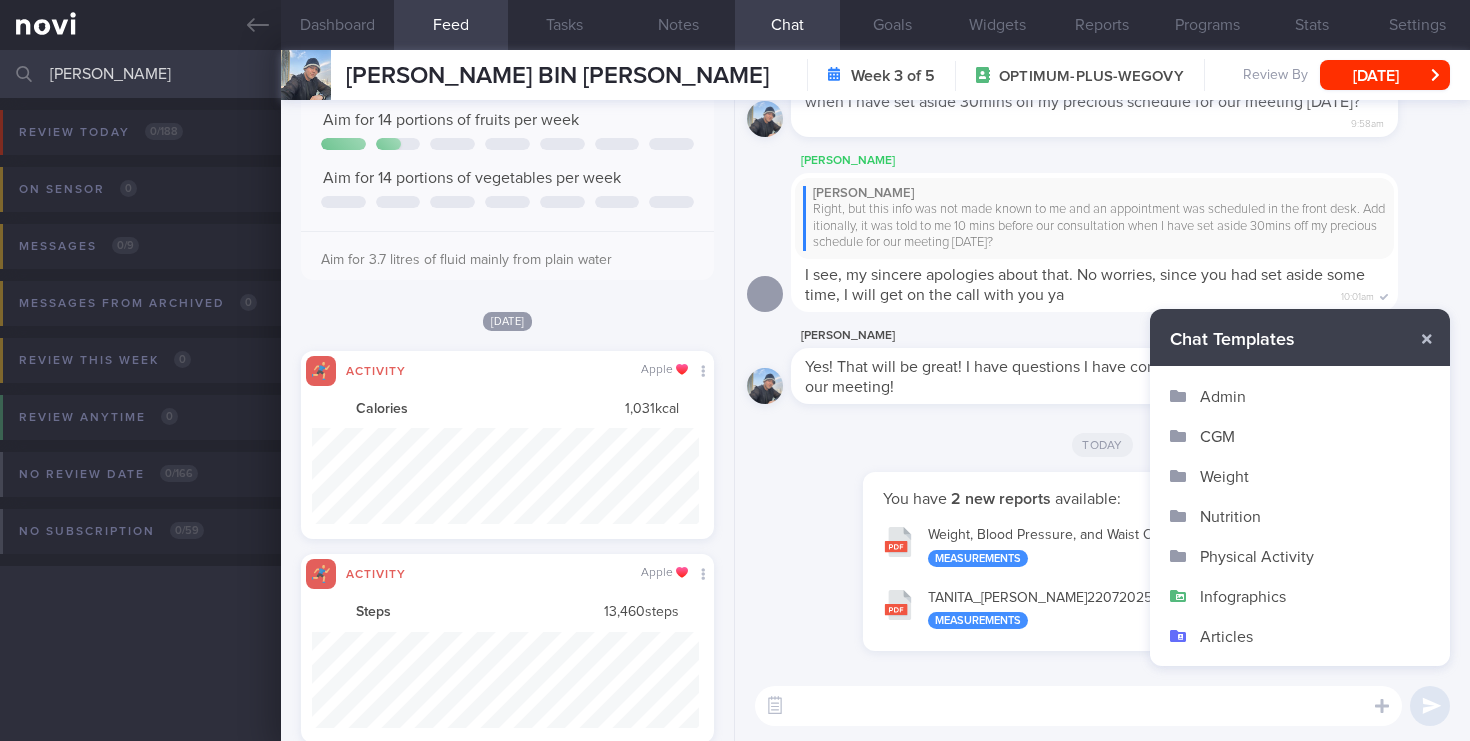 click on "Infographics" at bounding box center [1300, 596] 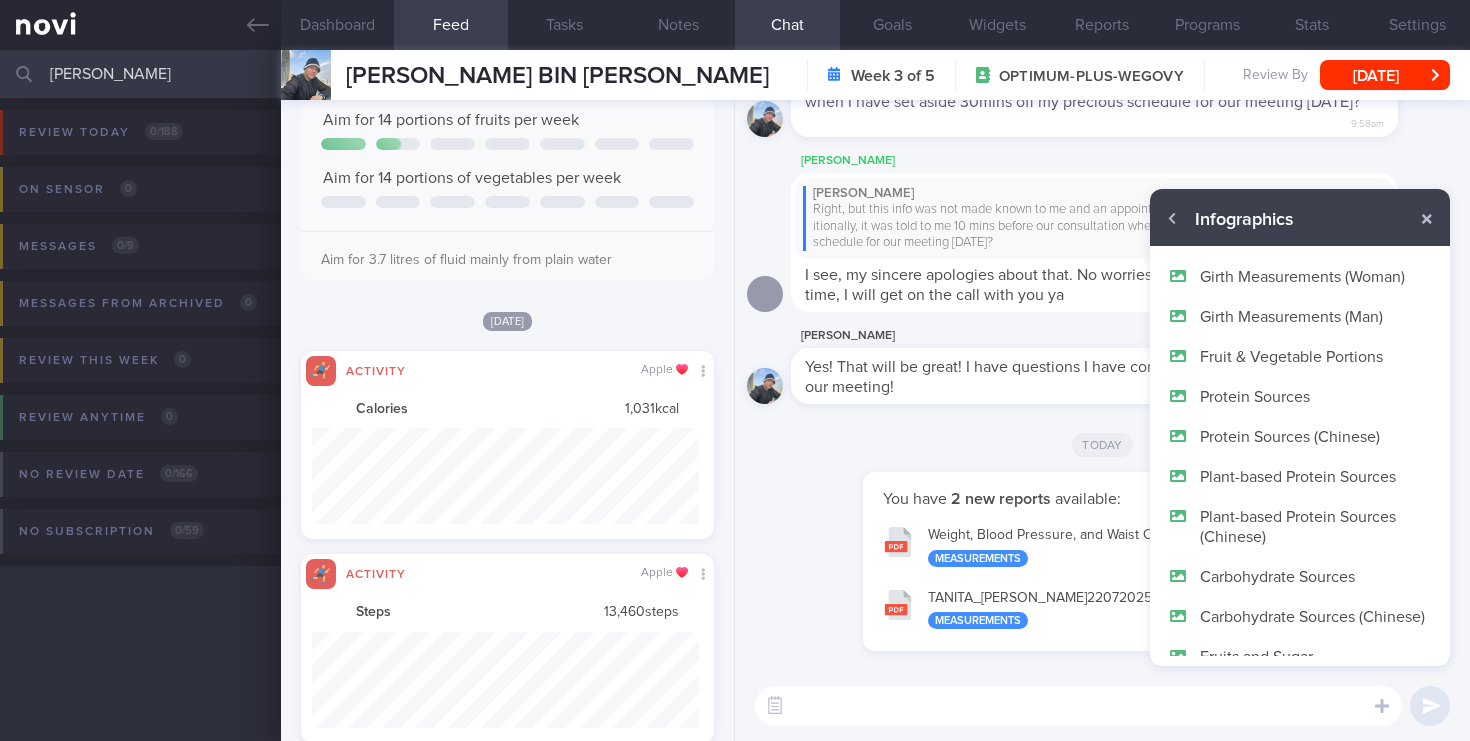 click on "Protein Sources" at bounding box center (1300, 396) 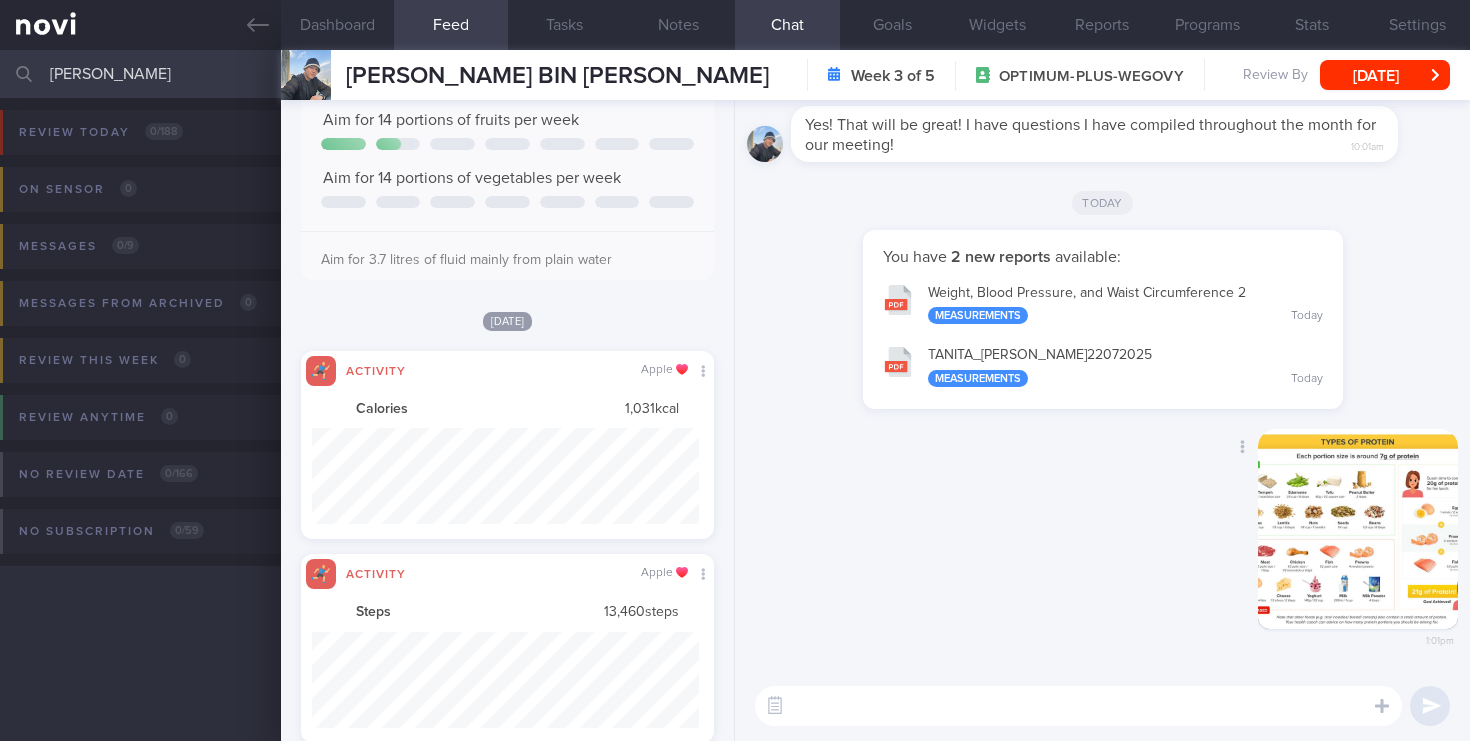 click at bounding box center [1358, 529] 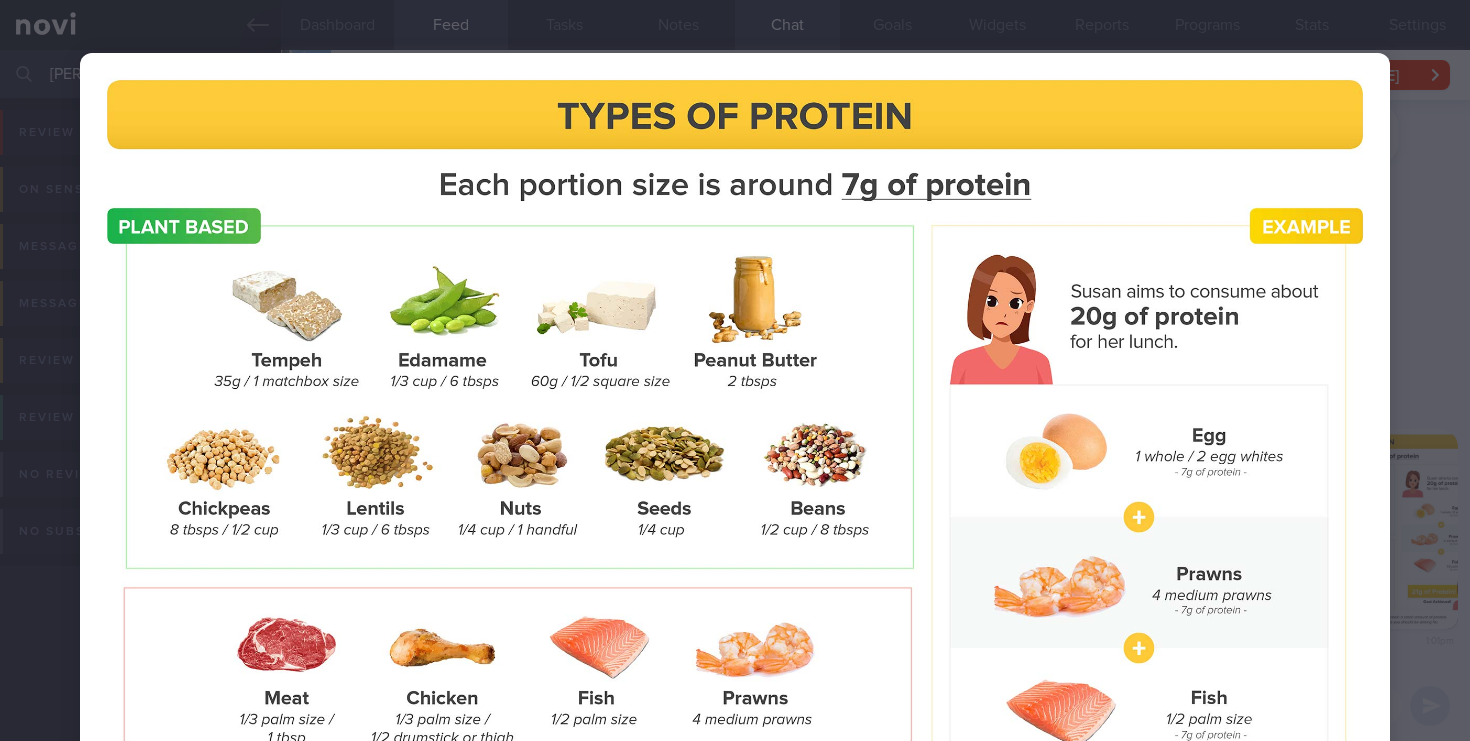 scroll, scrollTop: 0, scrollLeft: 0, axis: both 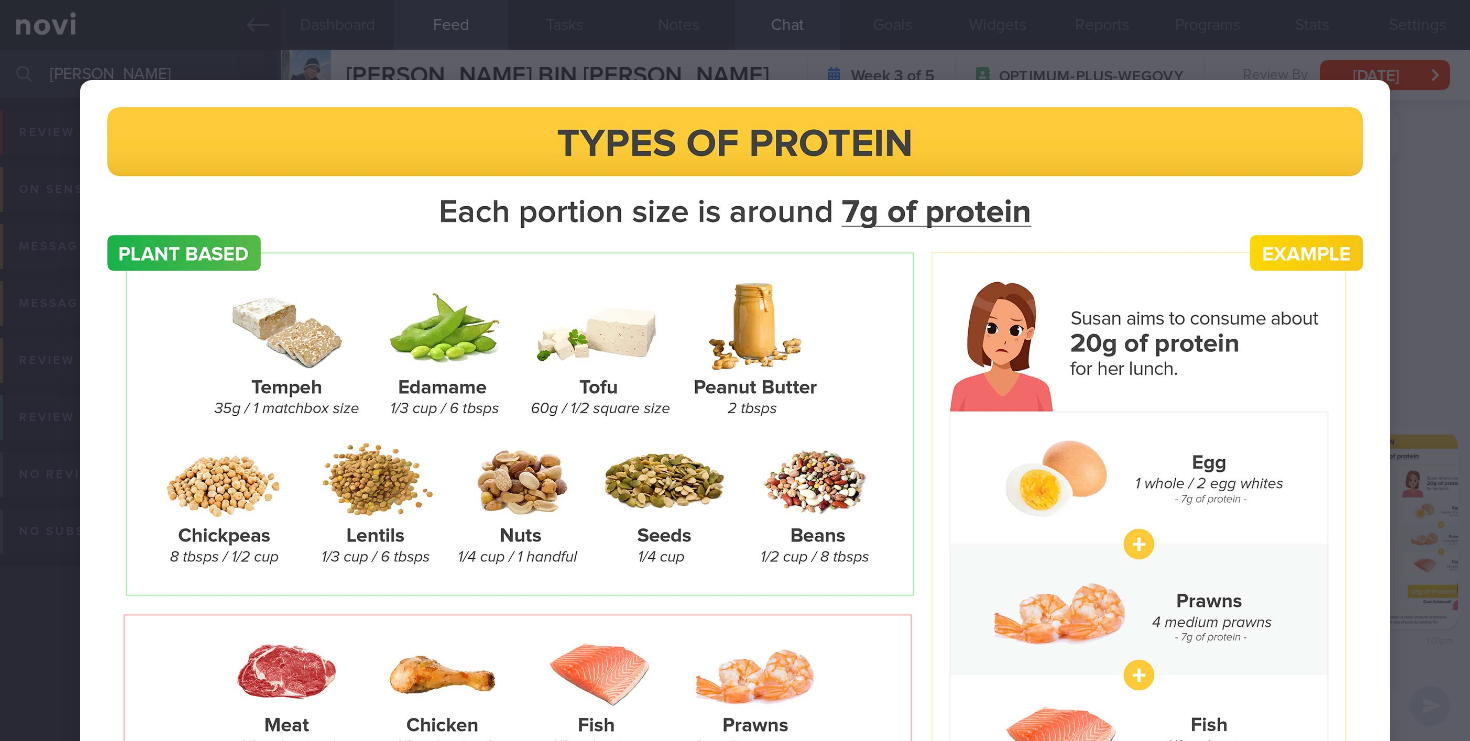 click at bounding box center (735, 564) 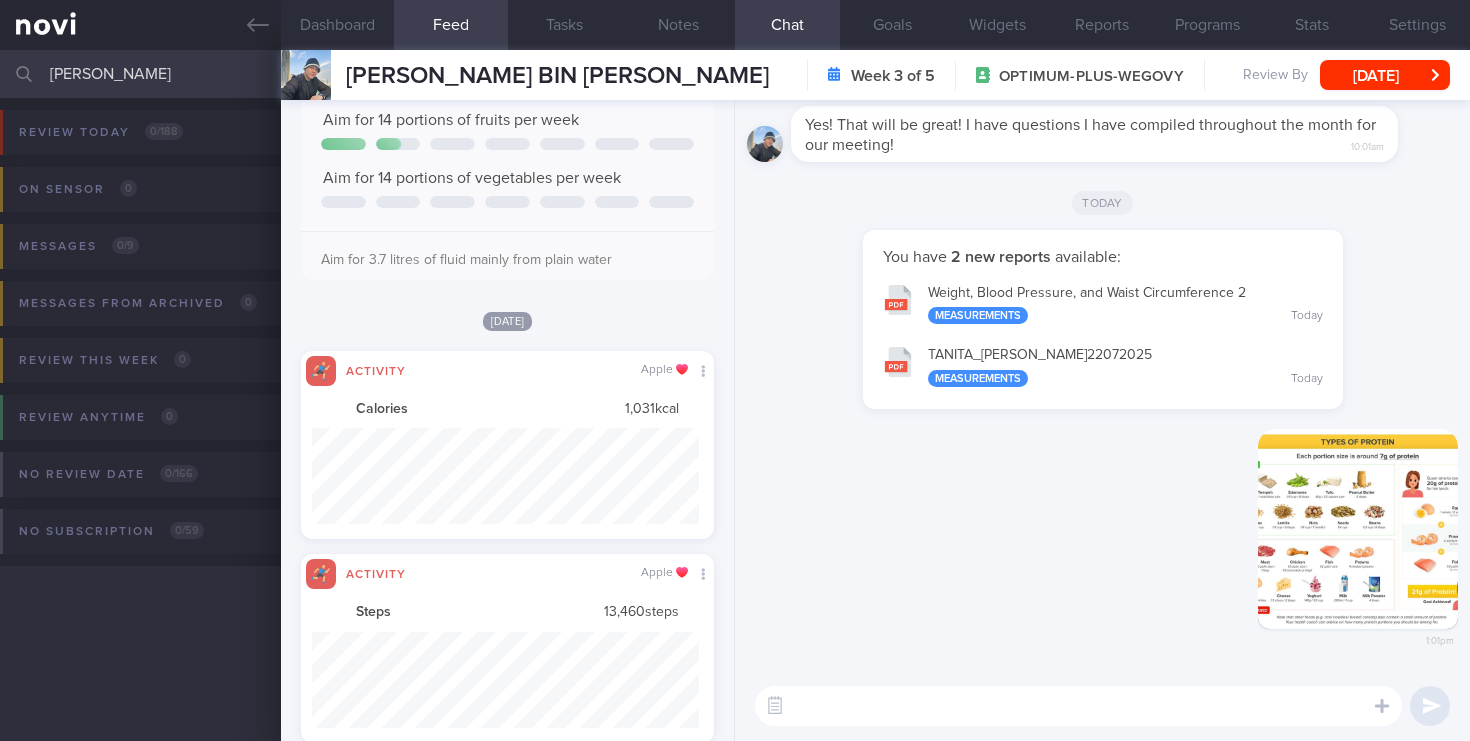 drag, startPoint x: 133, startPoint y: 70, endPoint x: 0, endPoint y: 61, distance: 133.30417 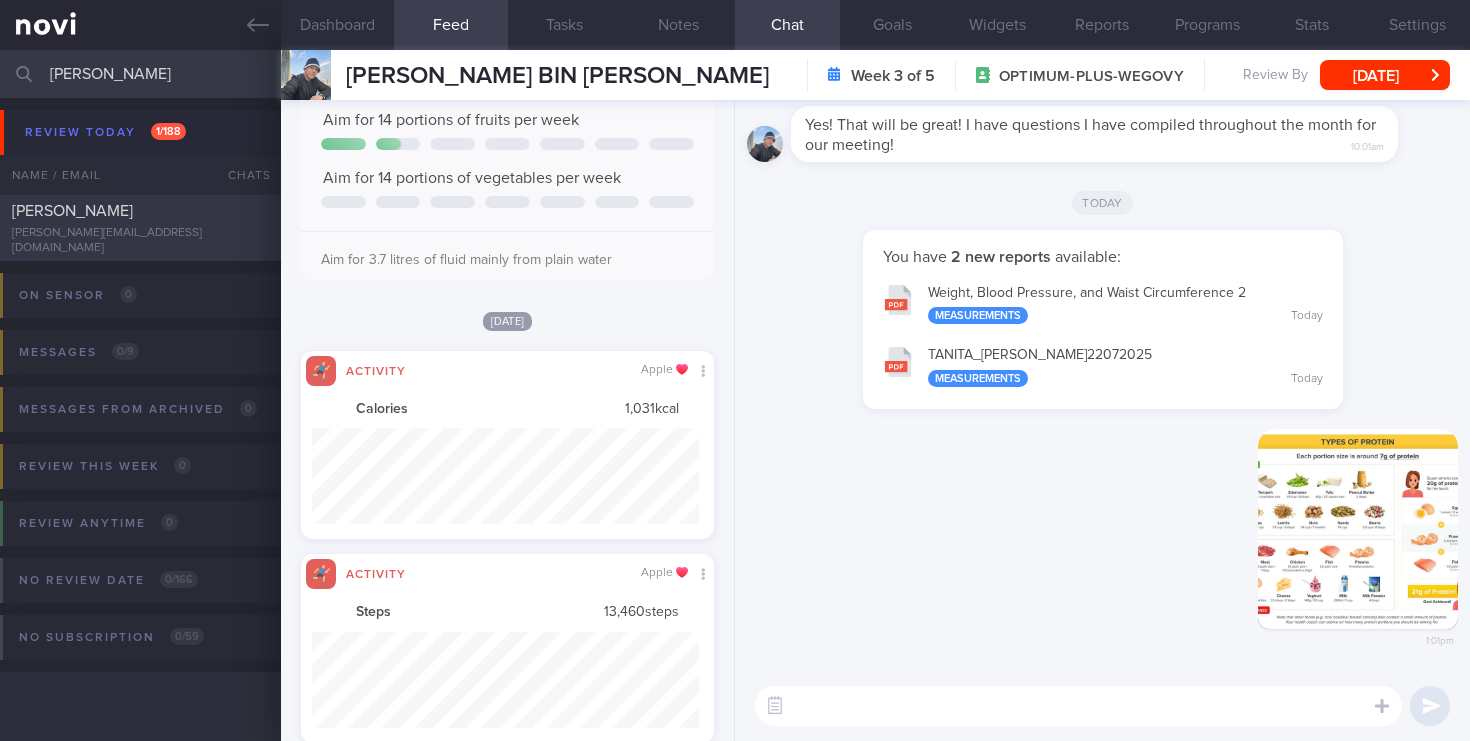 type on "[PERSON_NAME]" 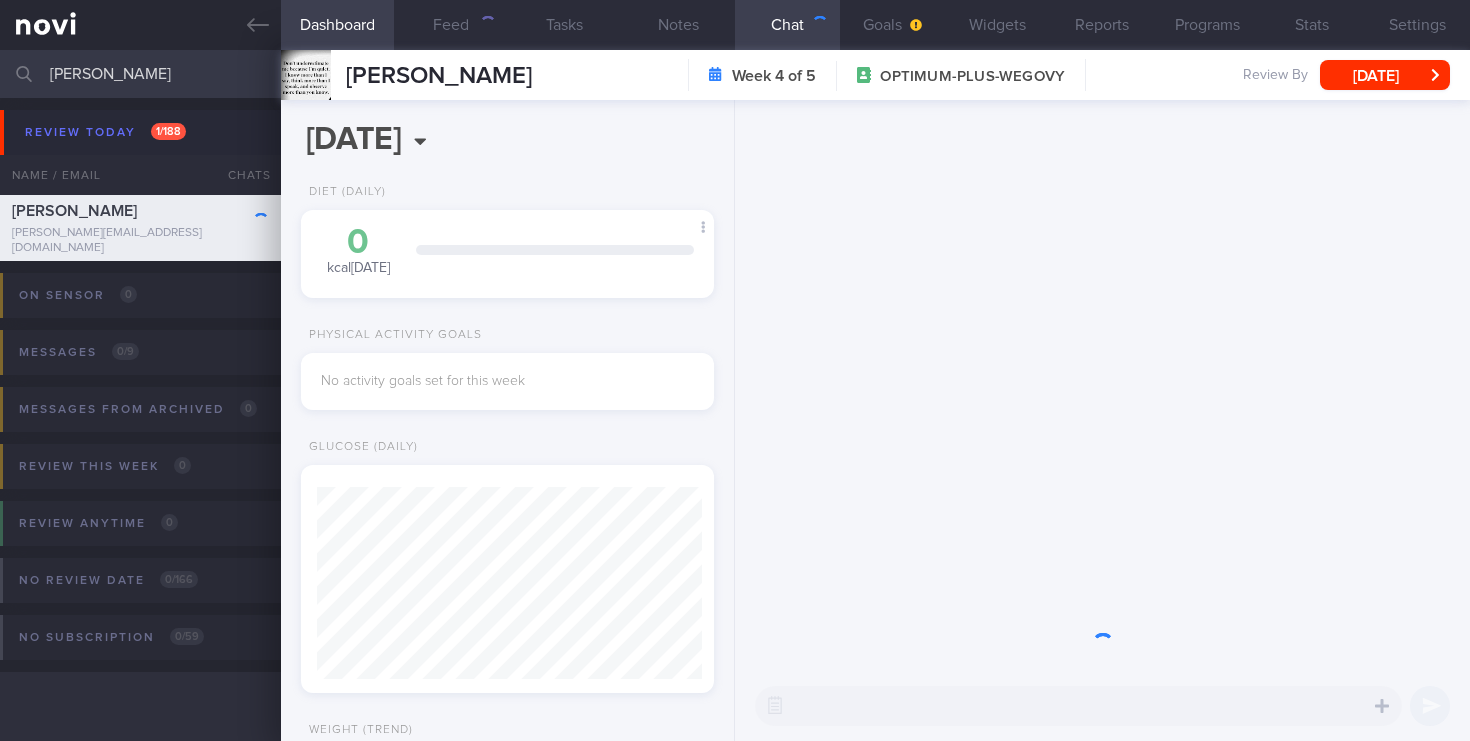 scroll, scrollTop: 999808, scrollLeft: 999614, axis: both 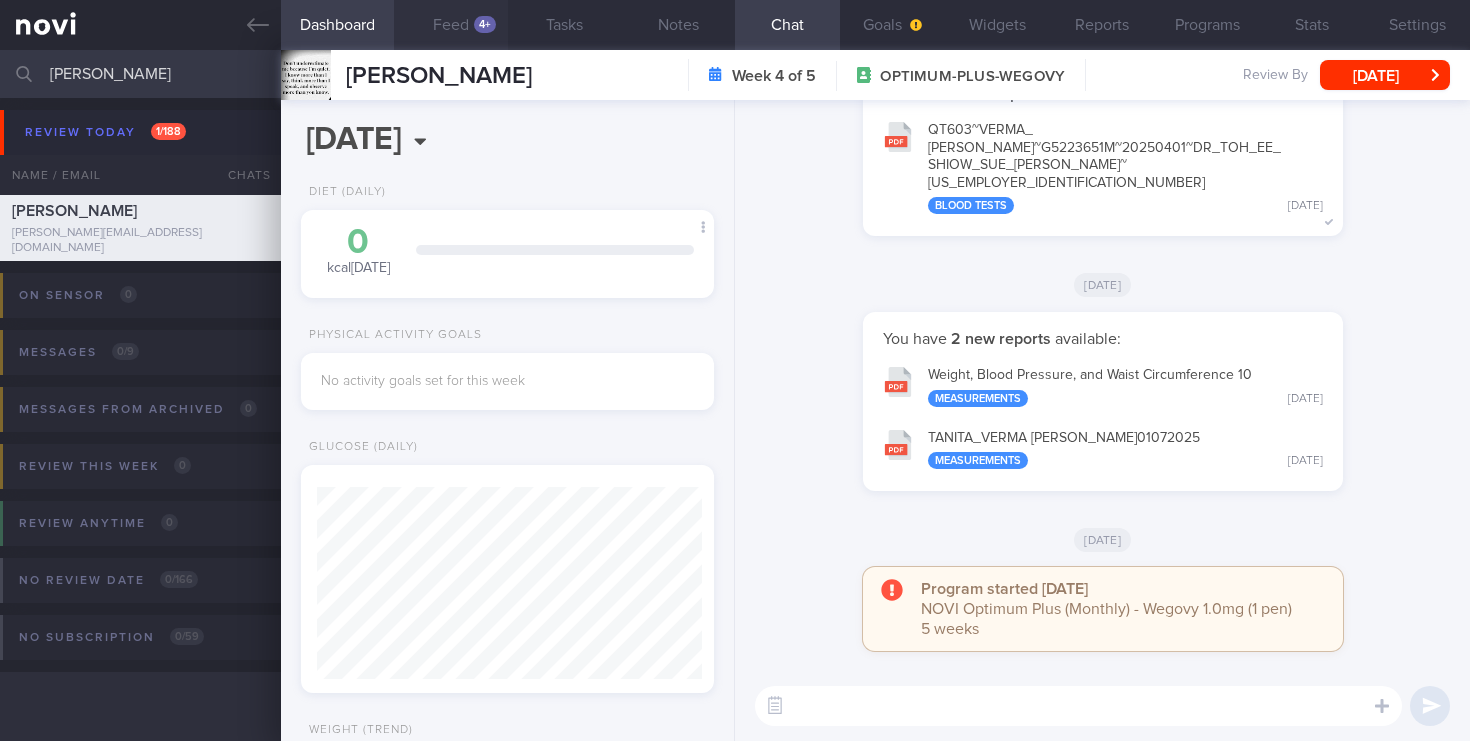 click on "4+" at bounding box center (485, 24) 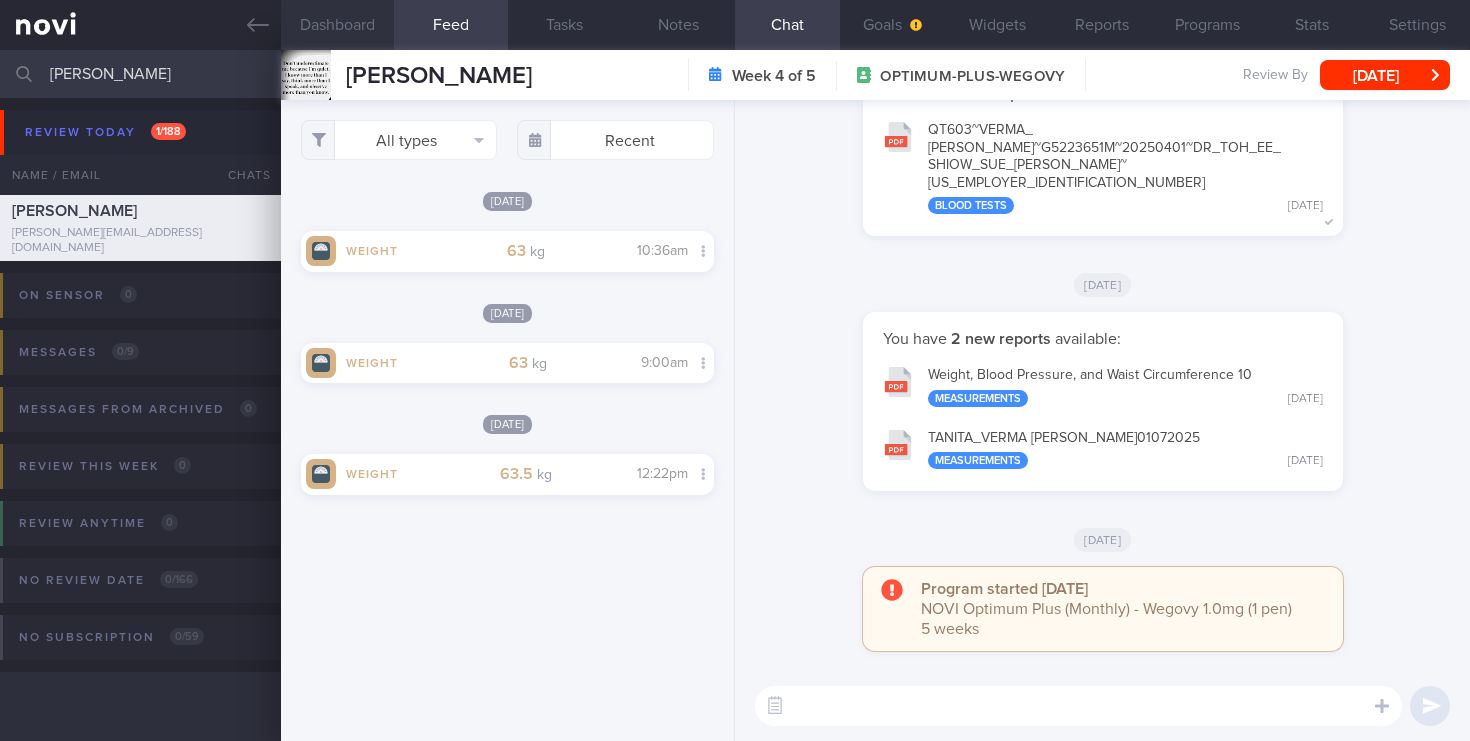 click on "Dashboard" at bounding box center (338, 25) 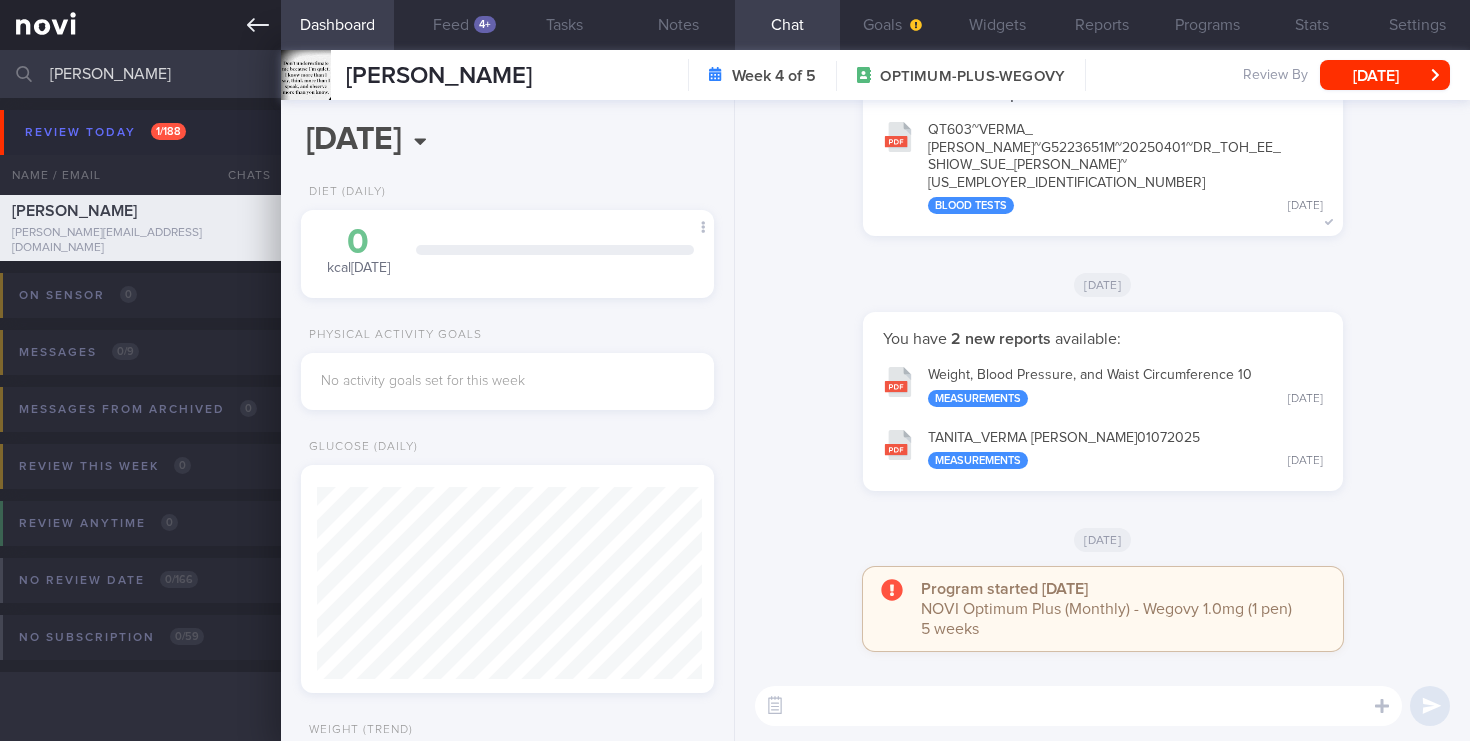 drag, startPoint x: 151, startPoint y: 73, endPoint x: 0, endPoint y: 34, distance: 155.95512 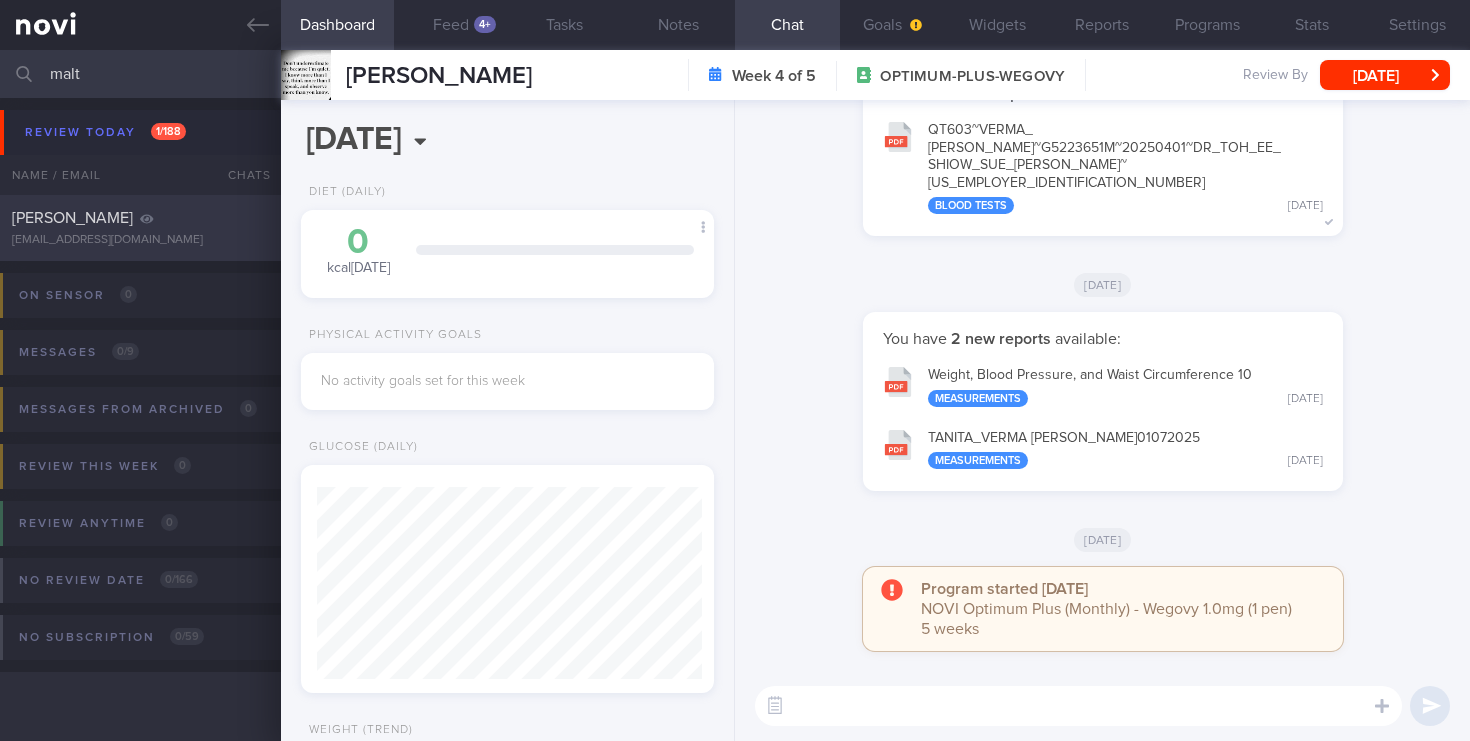 type on "malt" 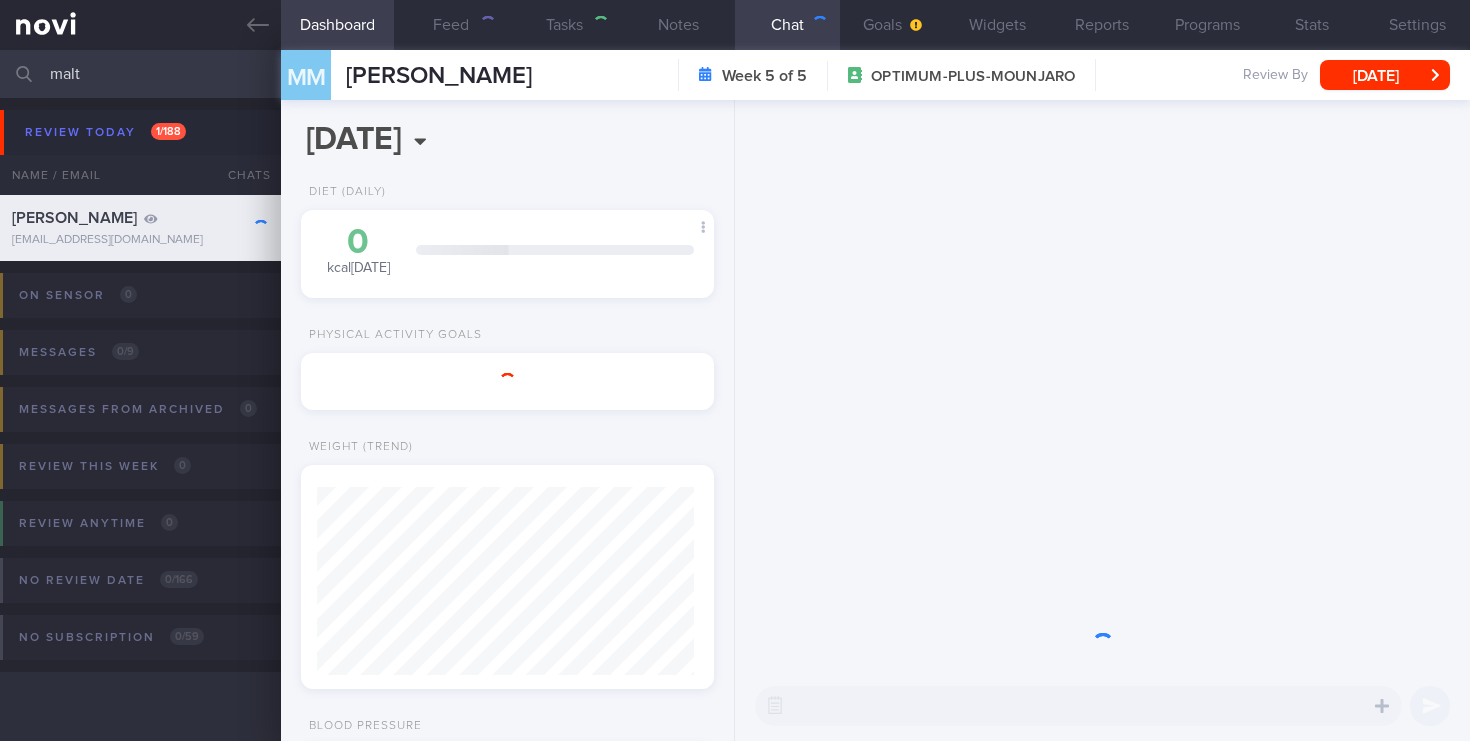 select on "5" 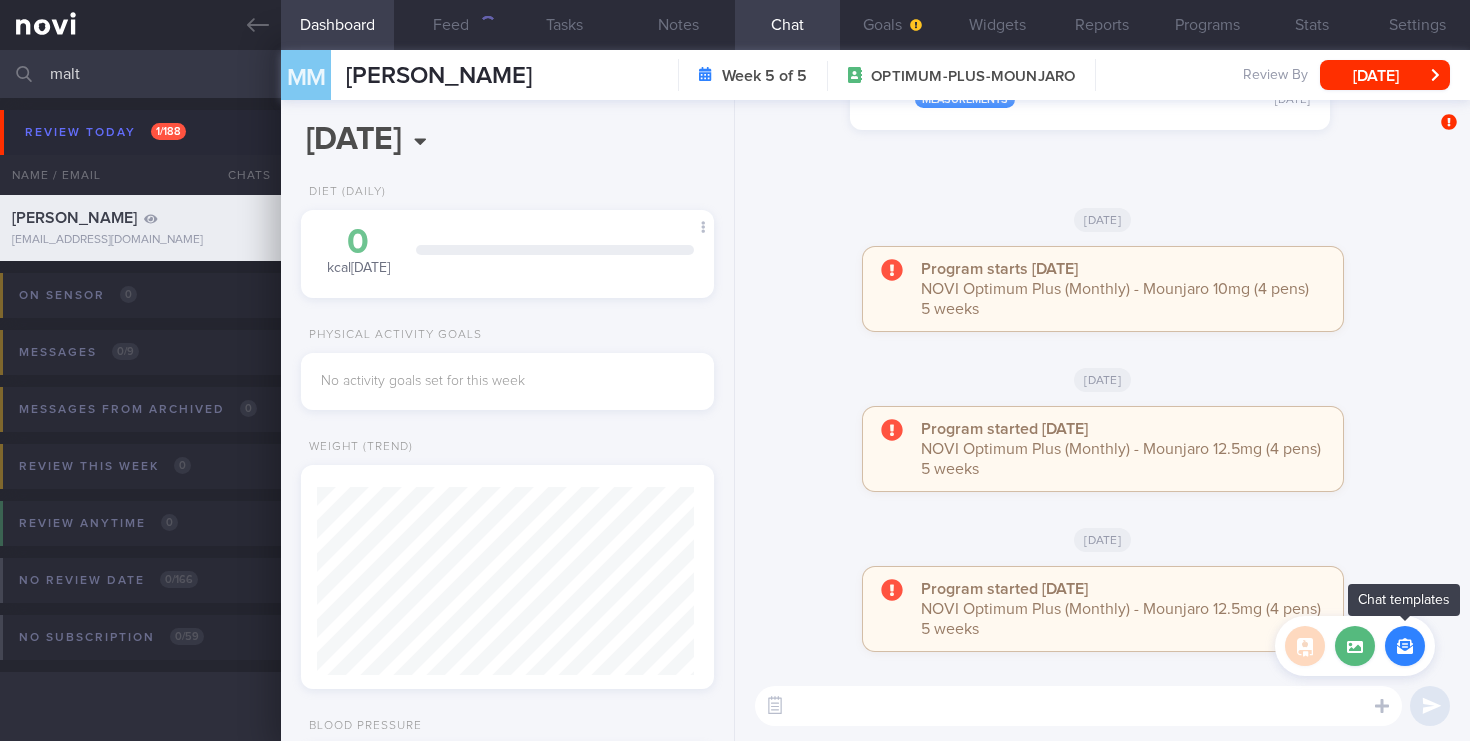 click at bounding box center (1405, 646) 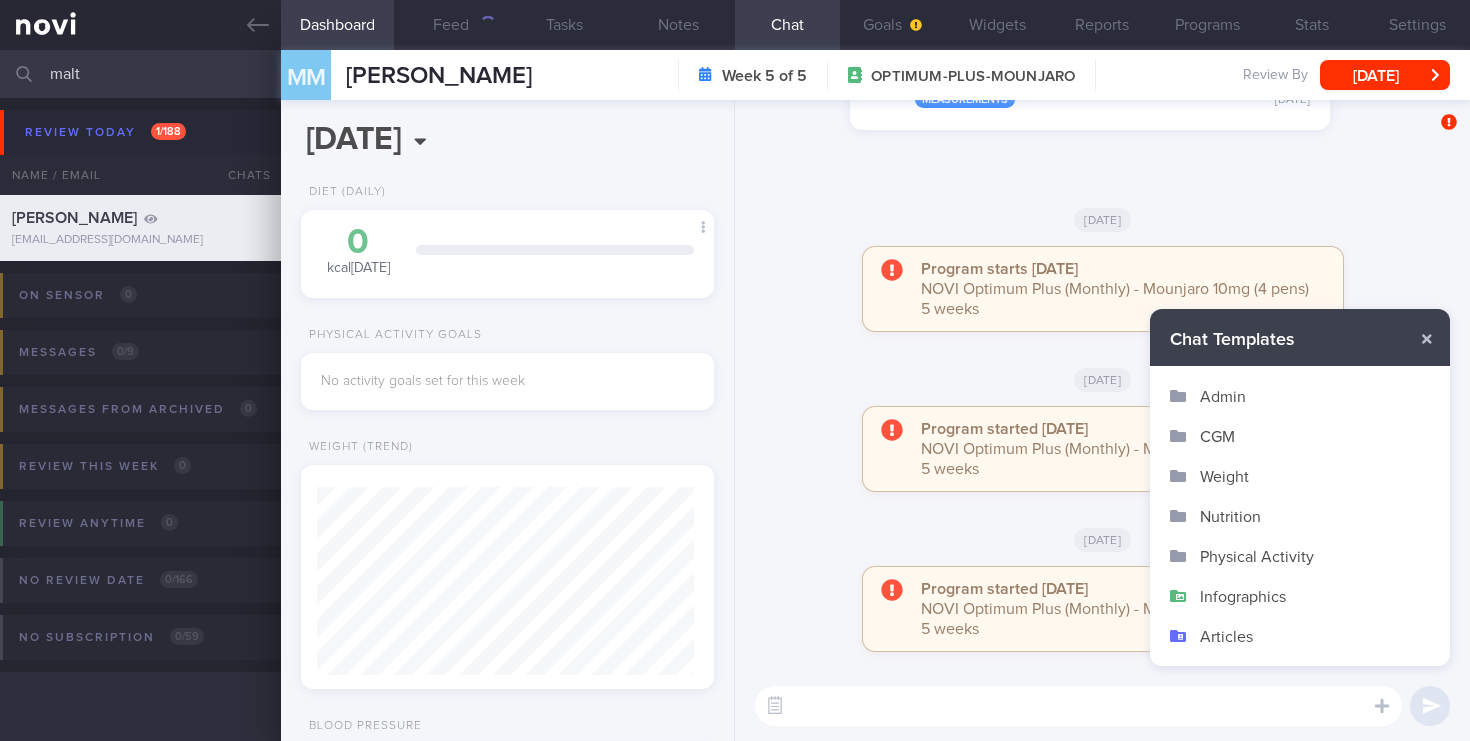 click on "Infographics" at bounding box center (1300, 596) 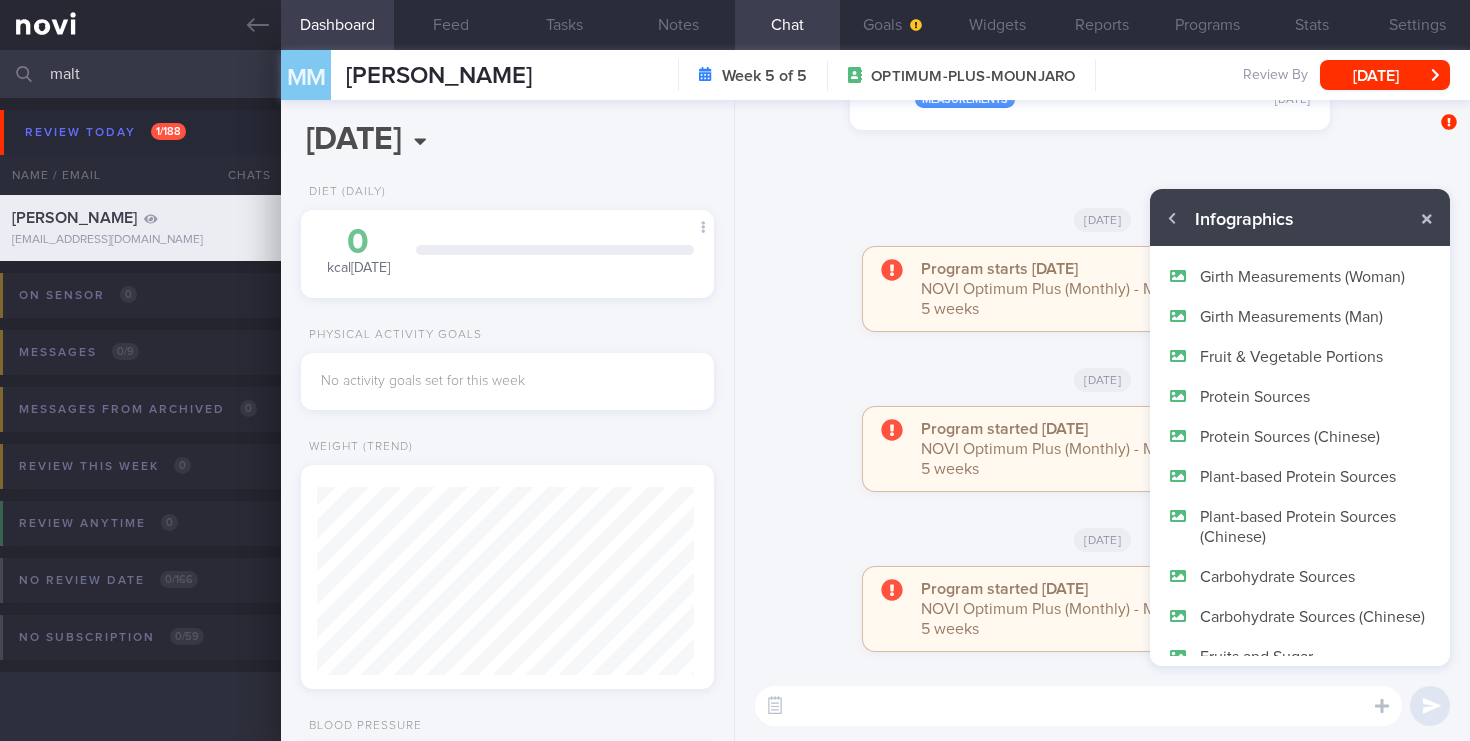click on "Protein Sources" at bounding box center [1300, 396] 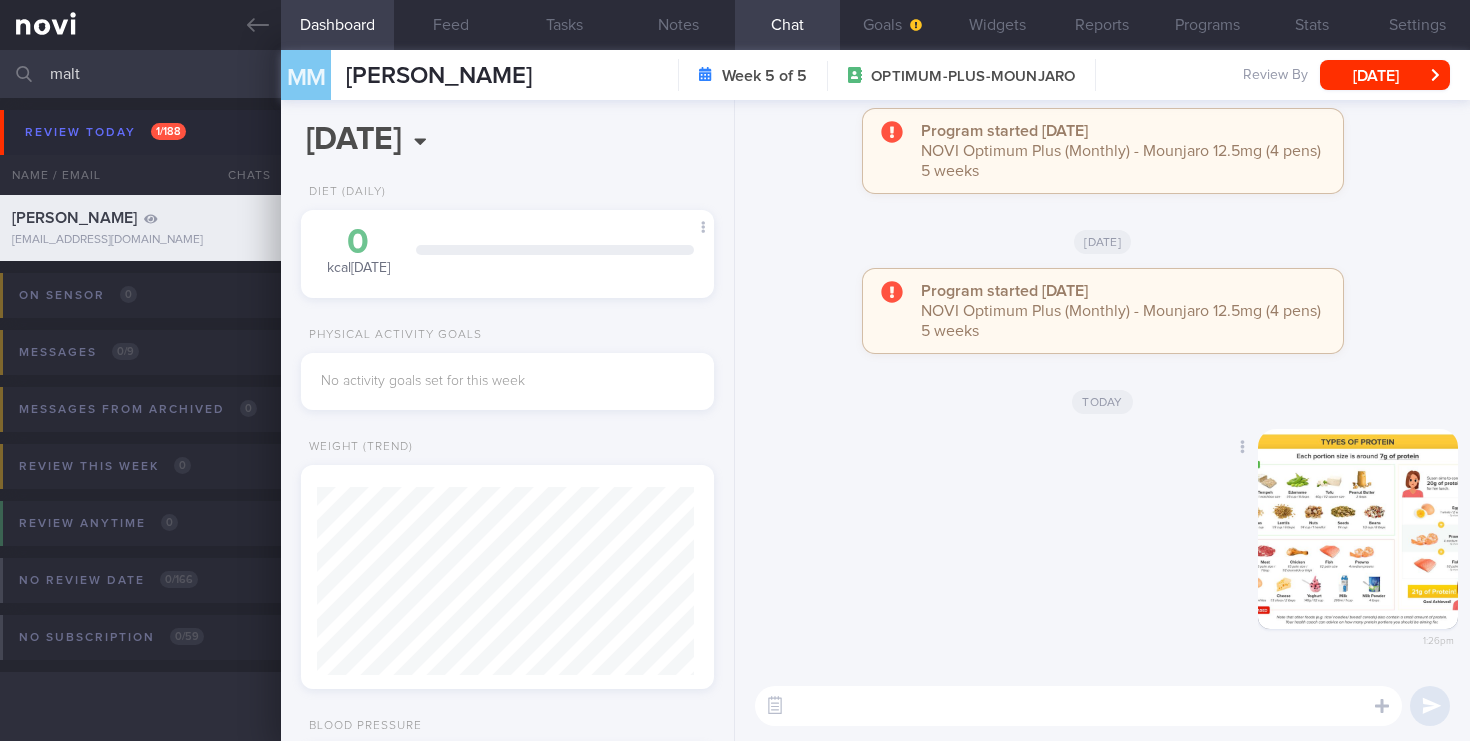 click at bounding box center (1358, 529) 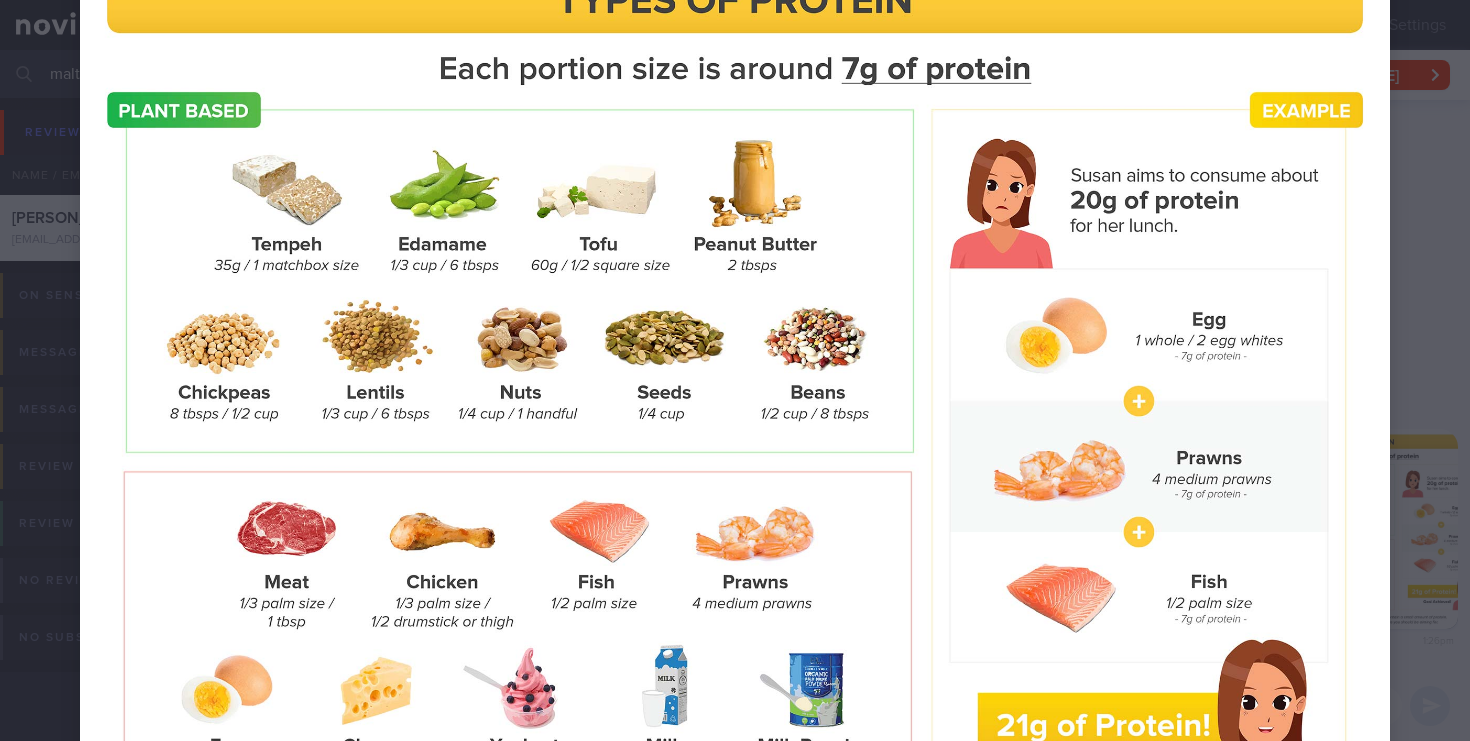 scroll, scrollTop: 146, scrollLeft: 0, axis: vertical 